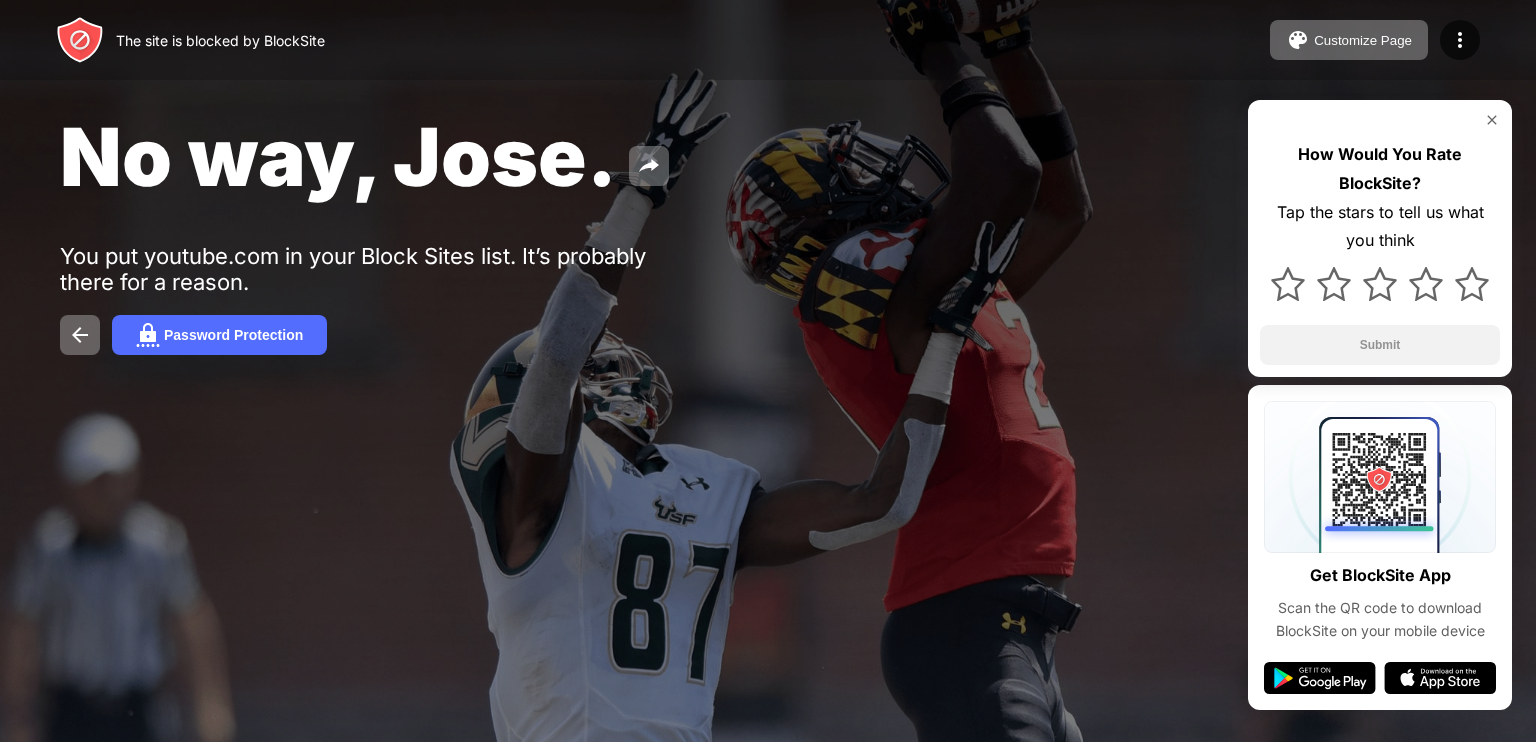 scroll, scrollTop: 0, scrollLeft: 0, axis: both 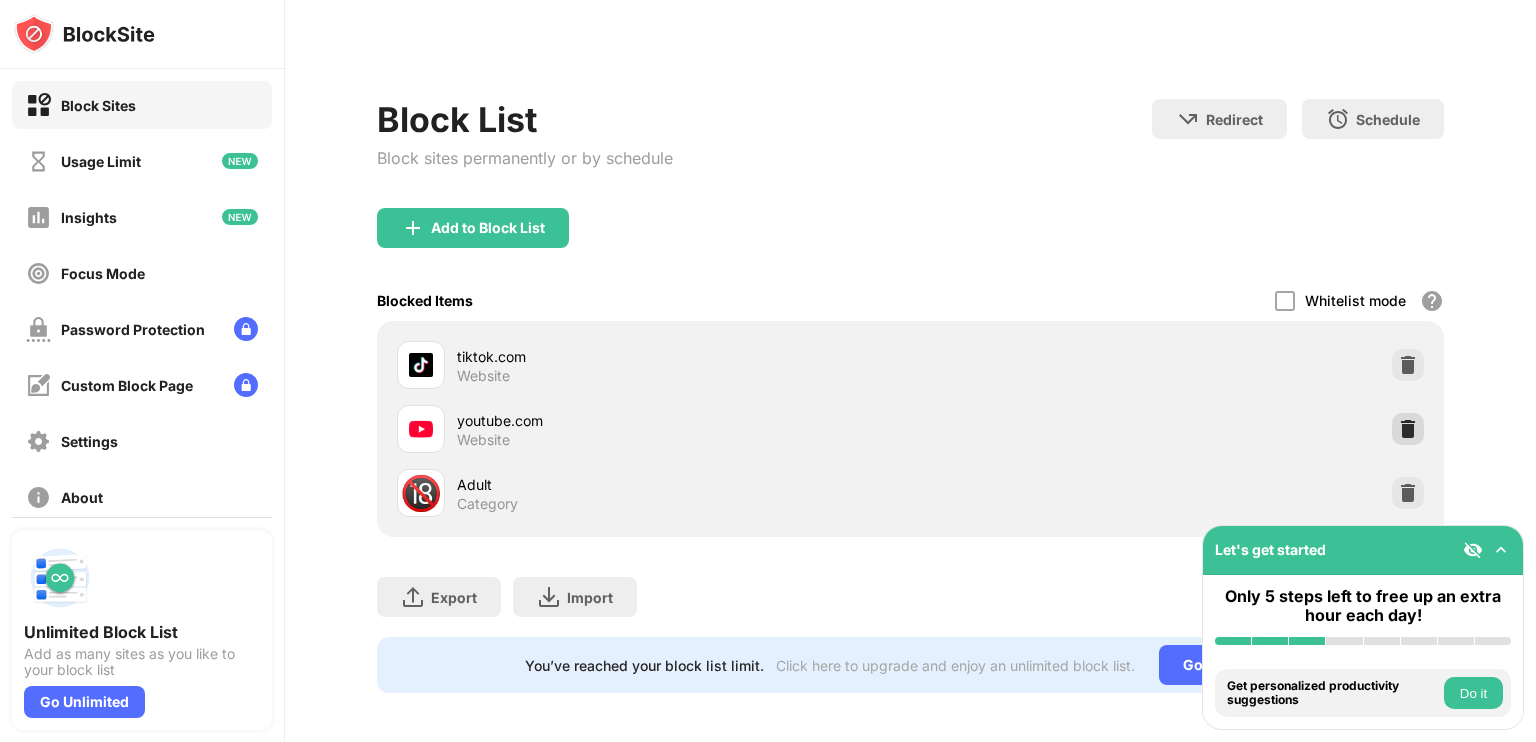 click at bounding box center (1408, 429) 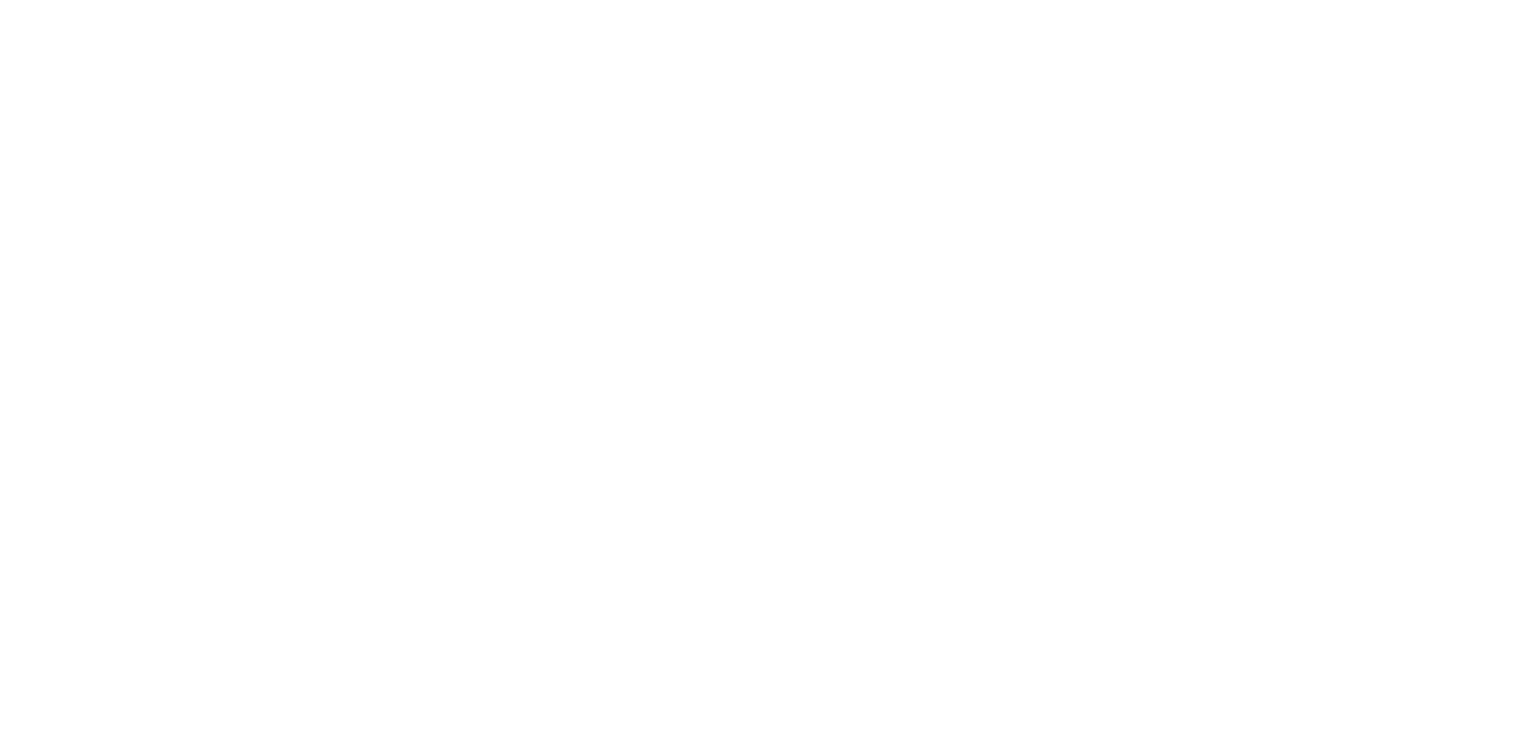 scroll, scrollTop: 0, scrollLeft: 0, axis: both 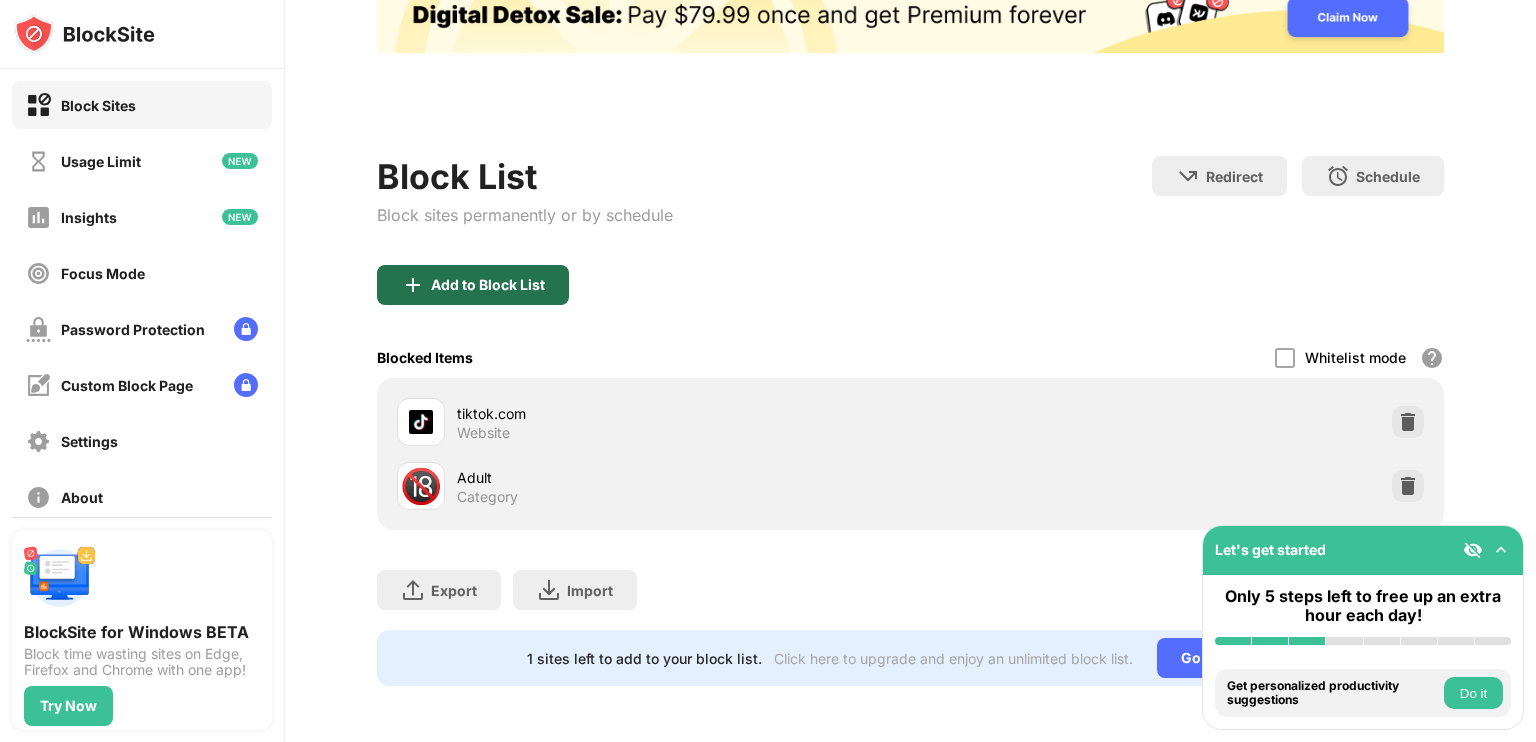 click on "Add to Block List" at bounding box center [488, 285] 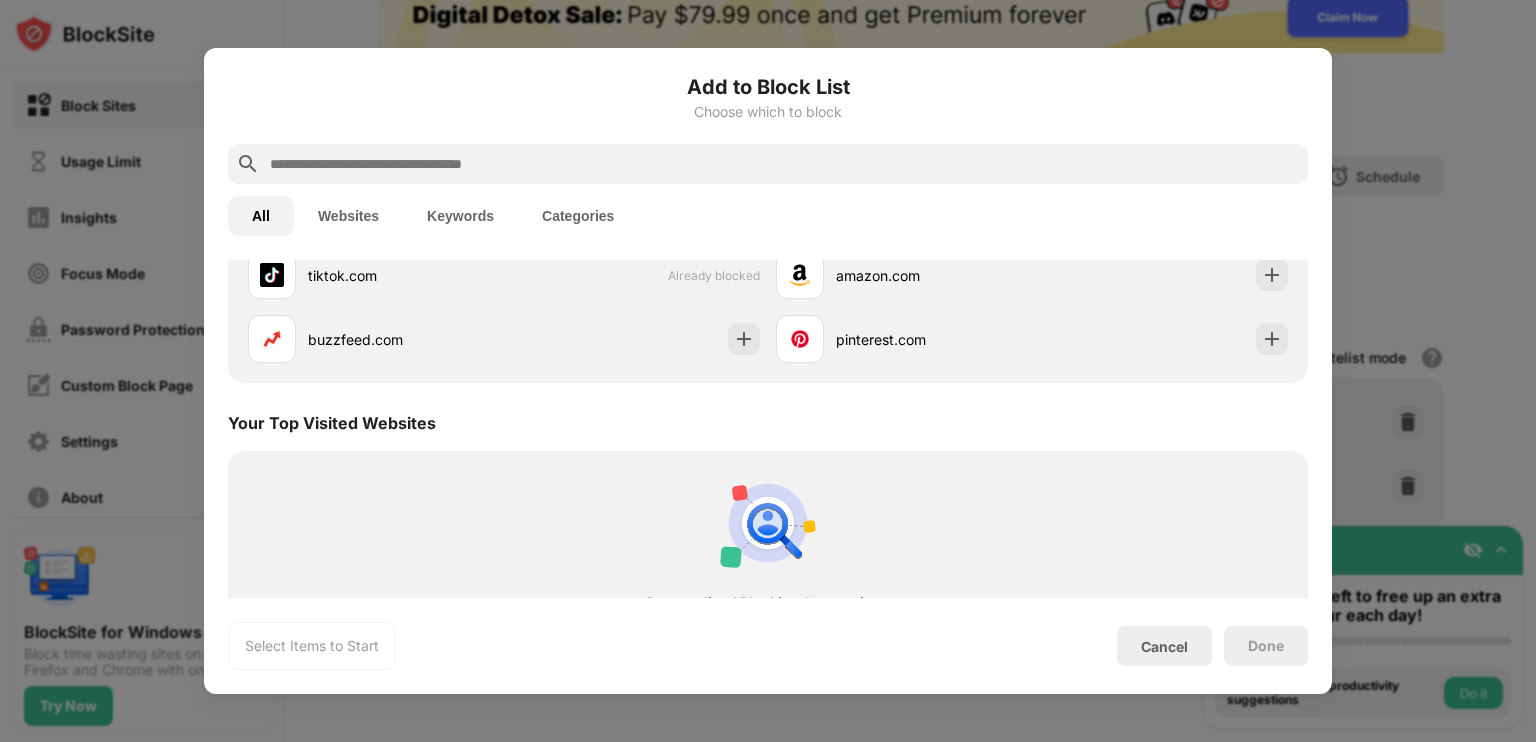 scroll, scrollTop: 300, scrollLeft: 0, axis: vertical 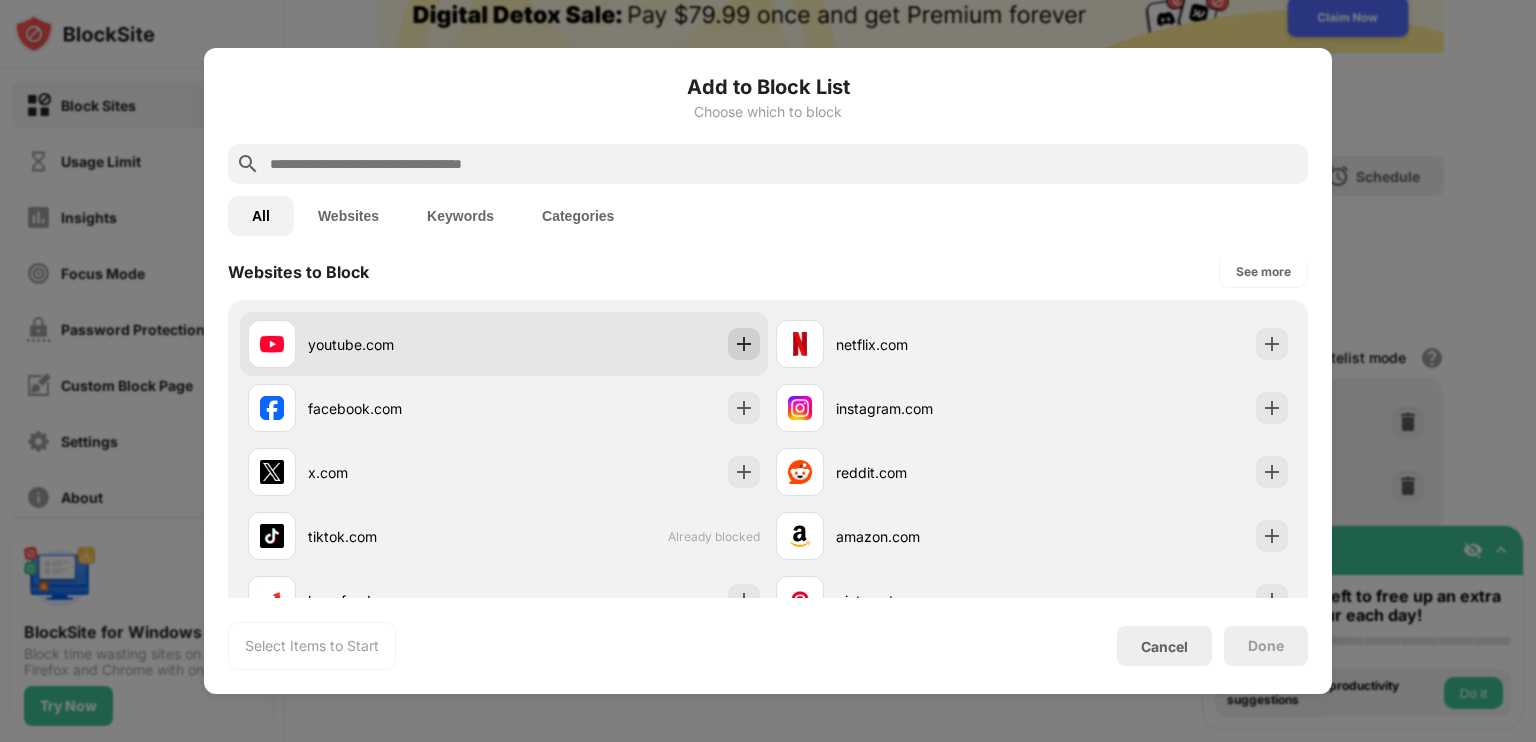 click at bounding box center (744, 344) 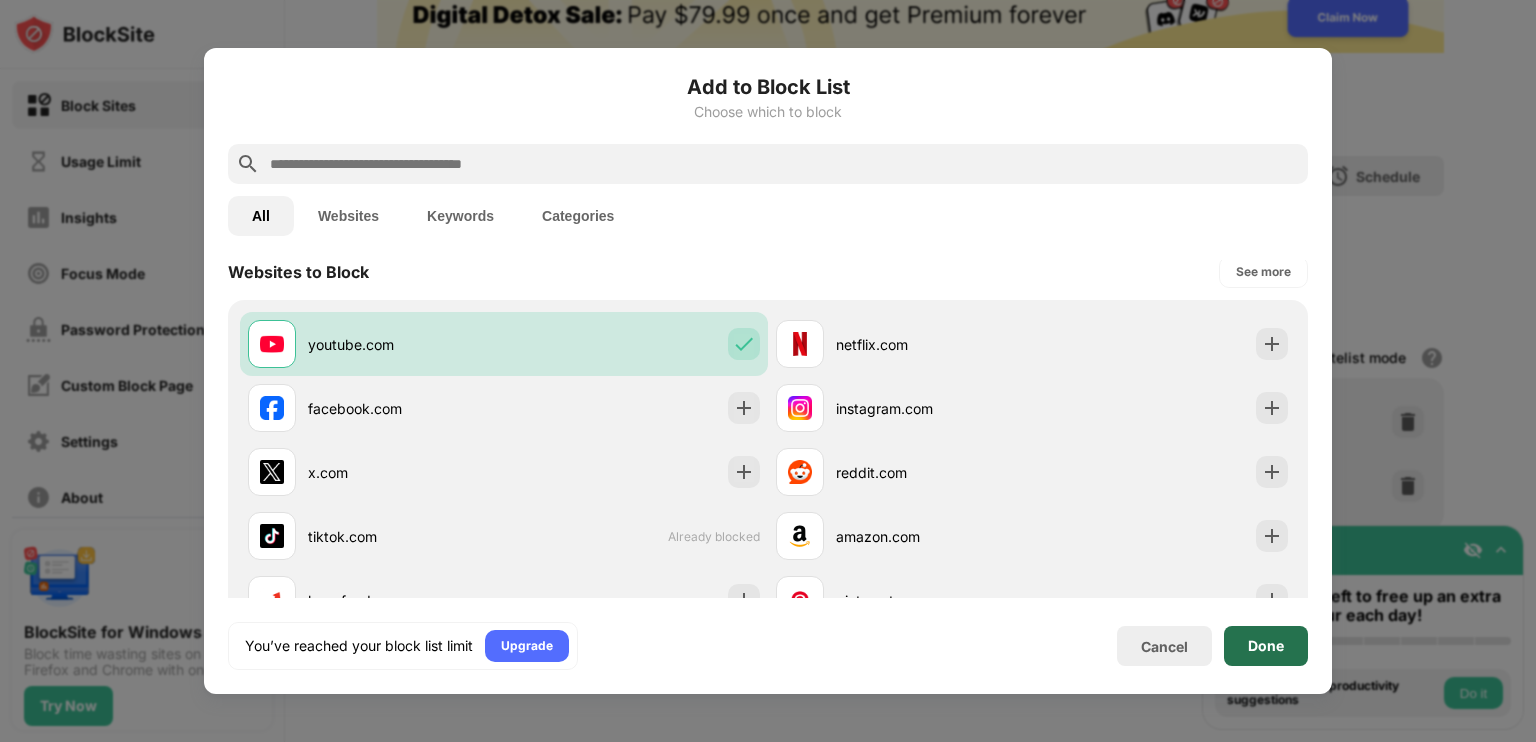 click on "Done" at bounding box center (1266, 646) 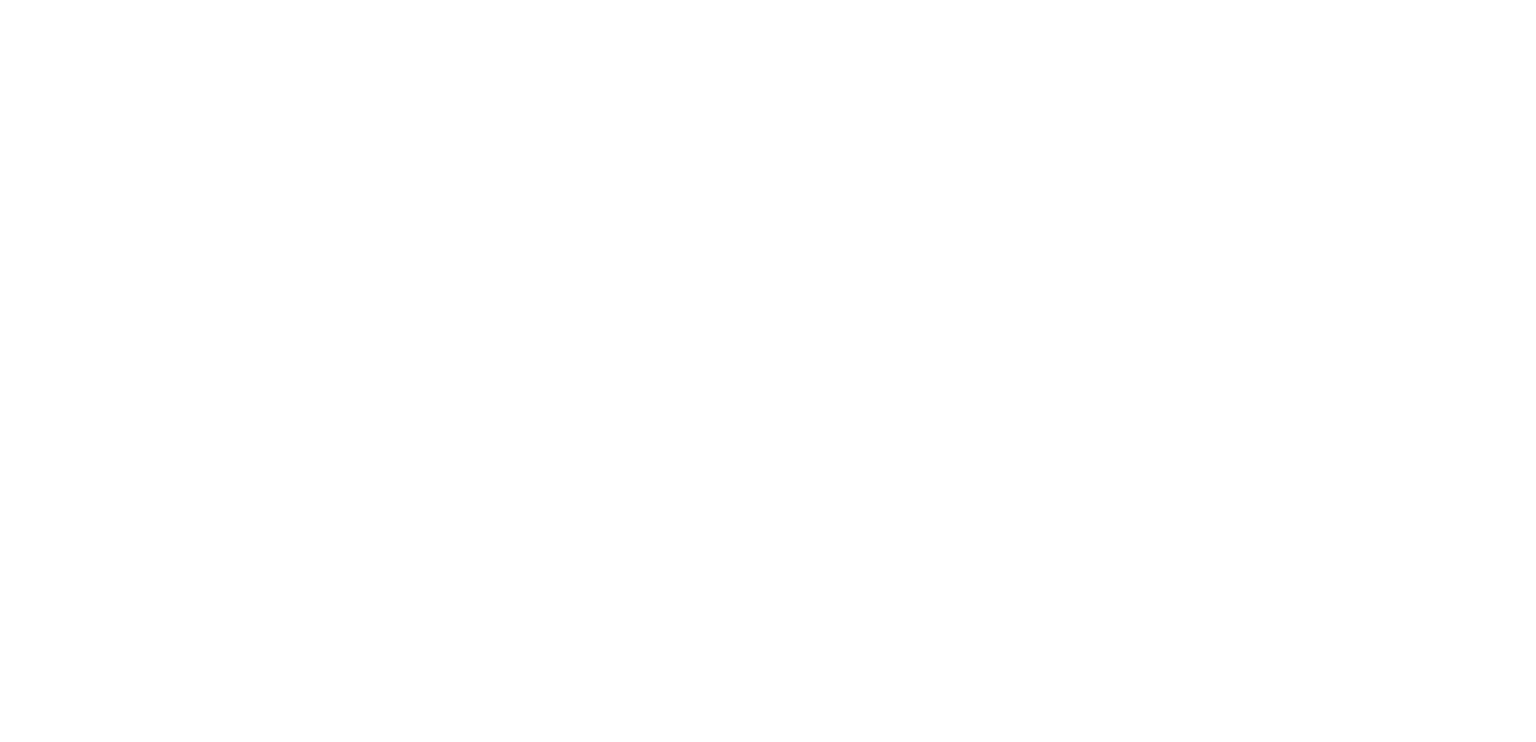scroll, scrollTop: 0, scrollLeft: 0, axis: both 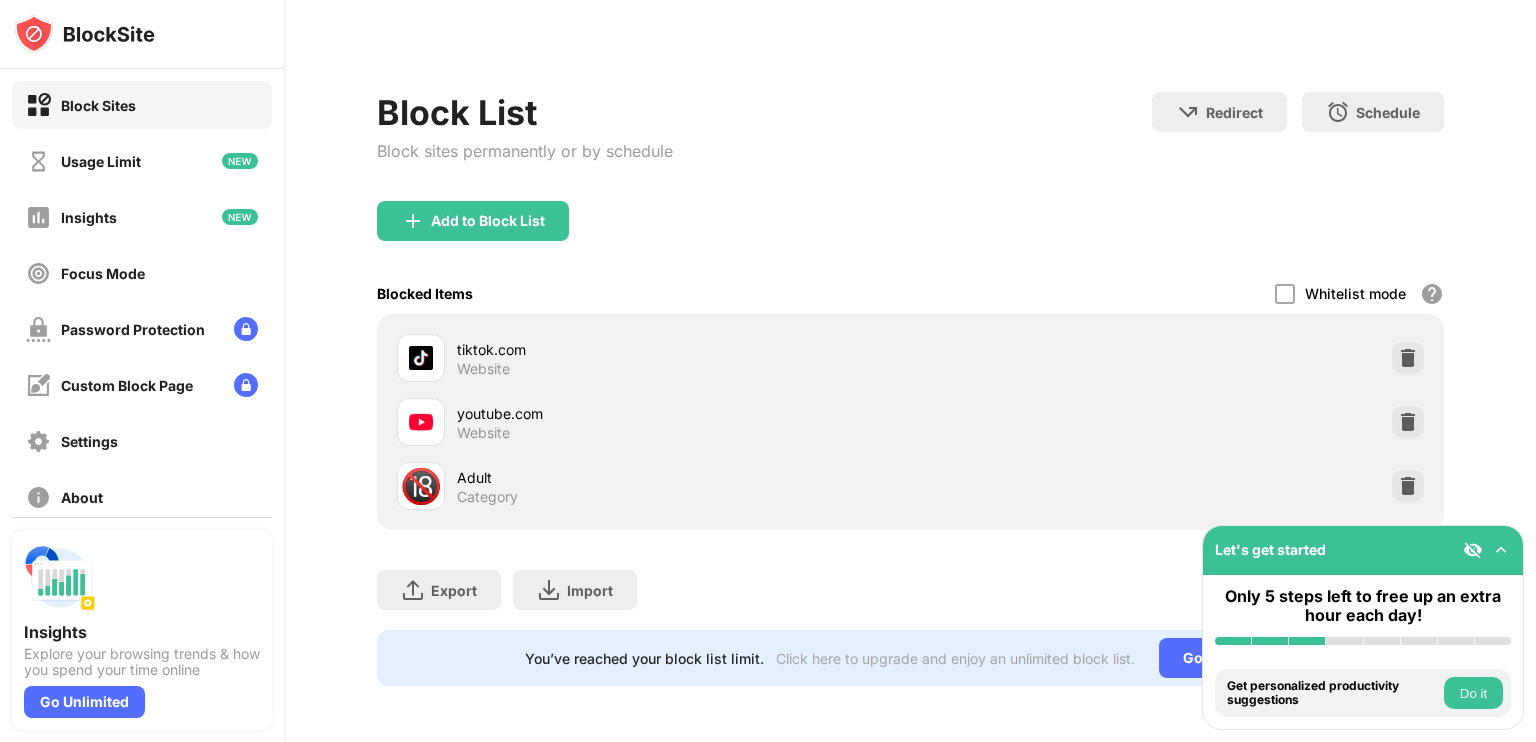 click on "youtube.com Website" at bounding box center (910, 422) 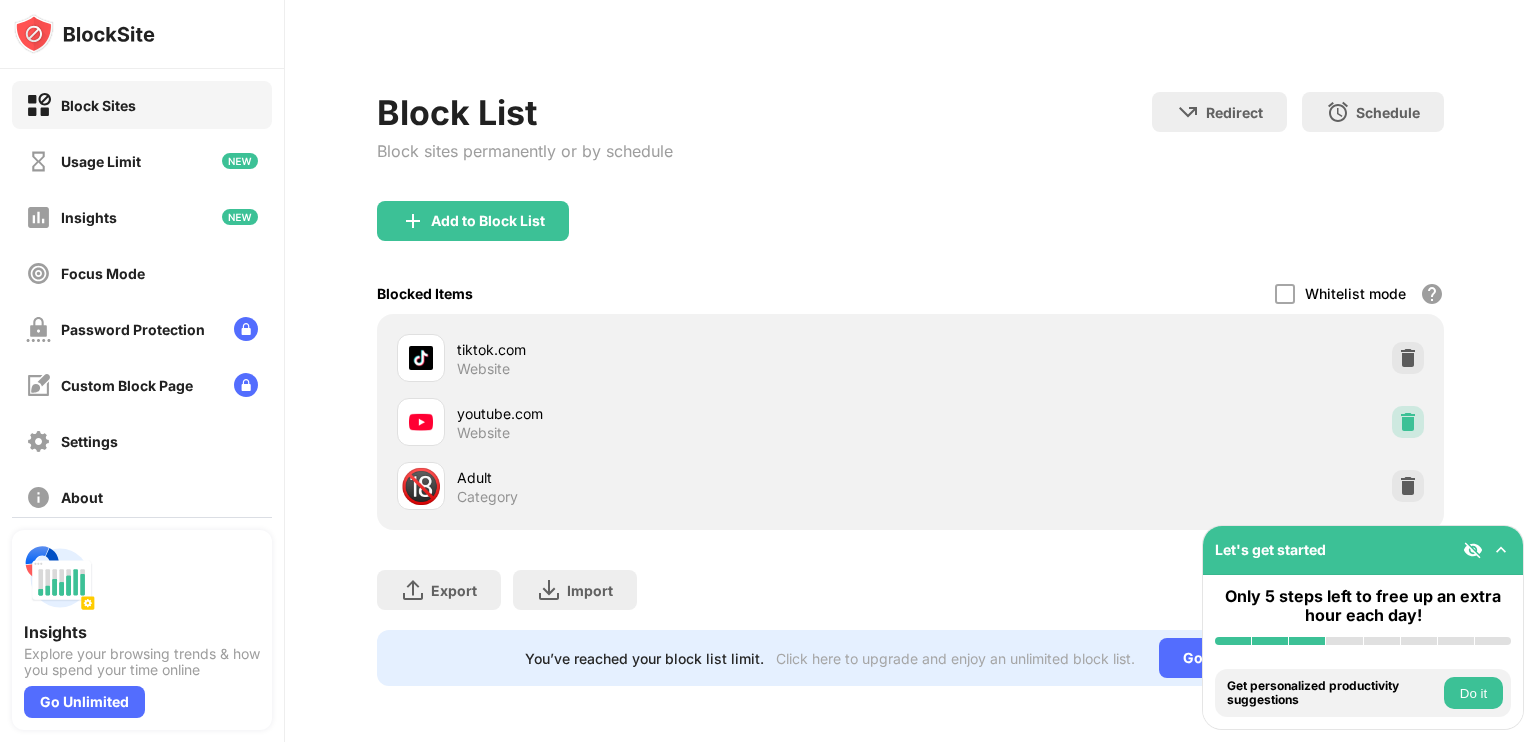 click at bounding box center [1408, 422] 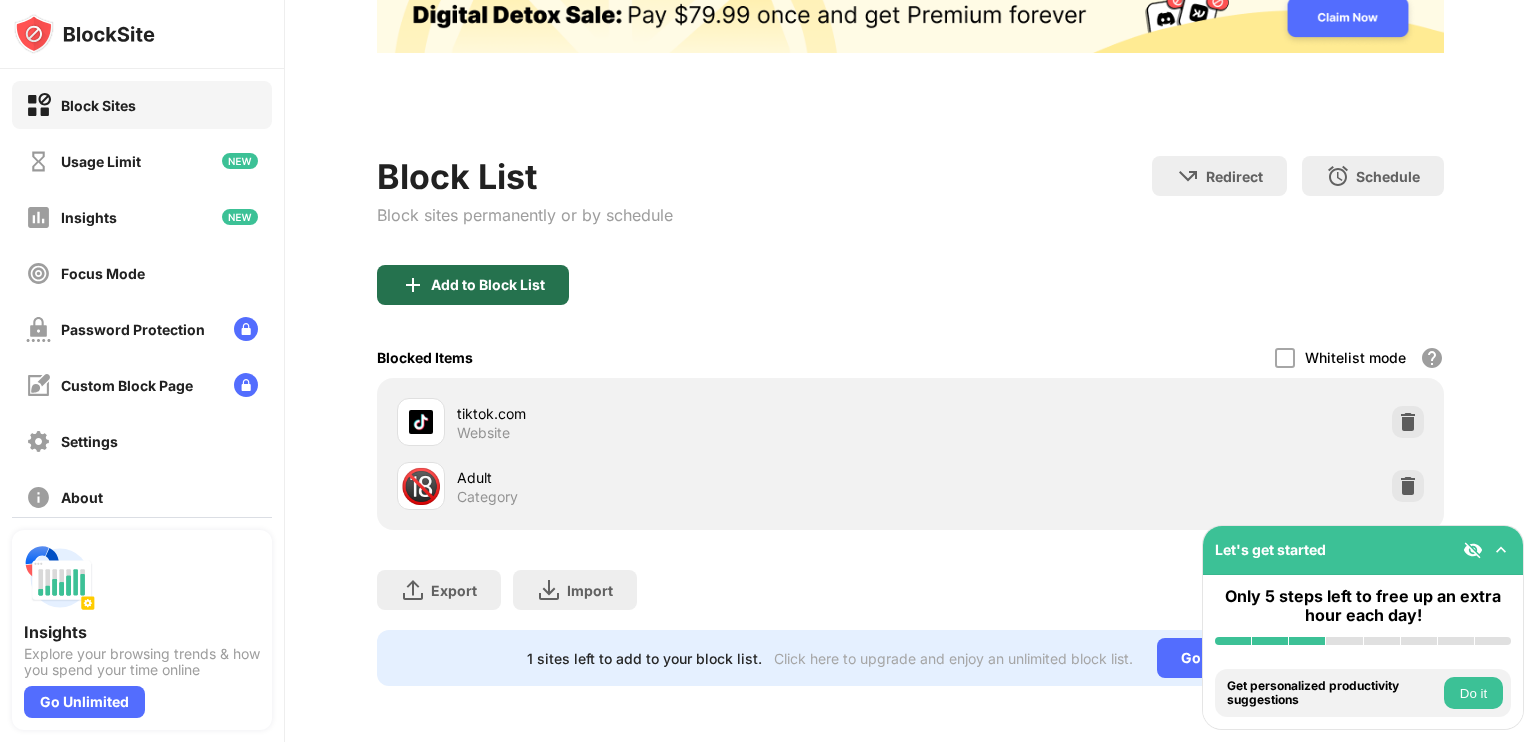 click on "Add to Block List" at bounding box center (473, 285) 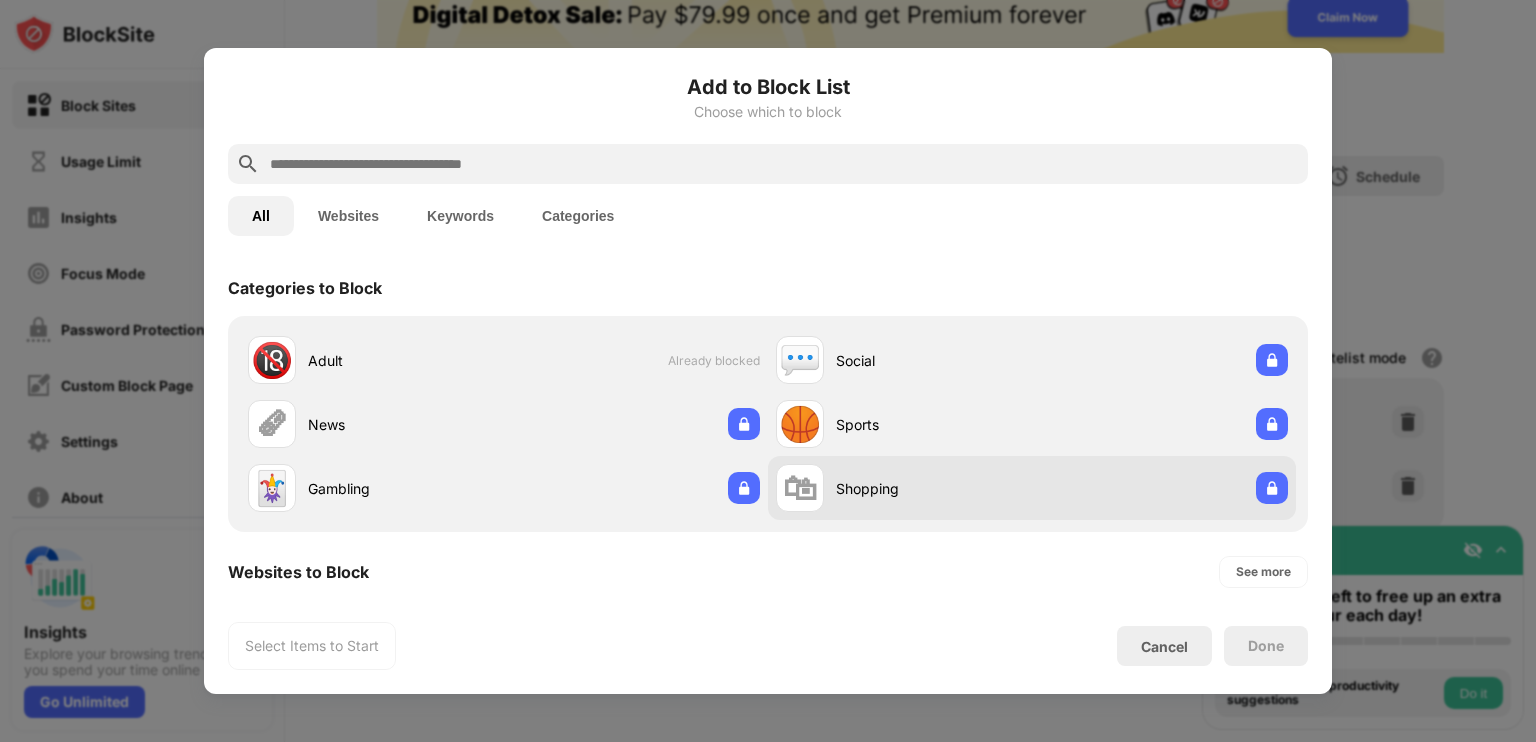 scroll, scrollTop: 322, scrollLeft: 0, axis: vertical 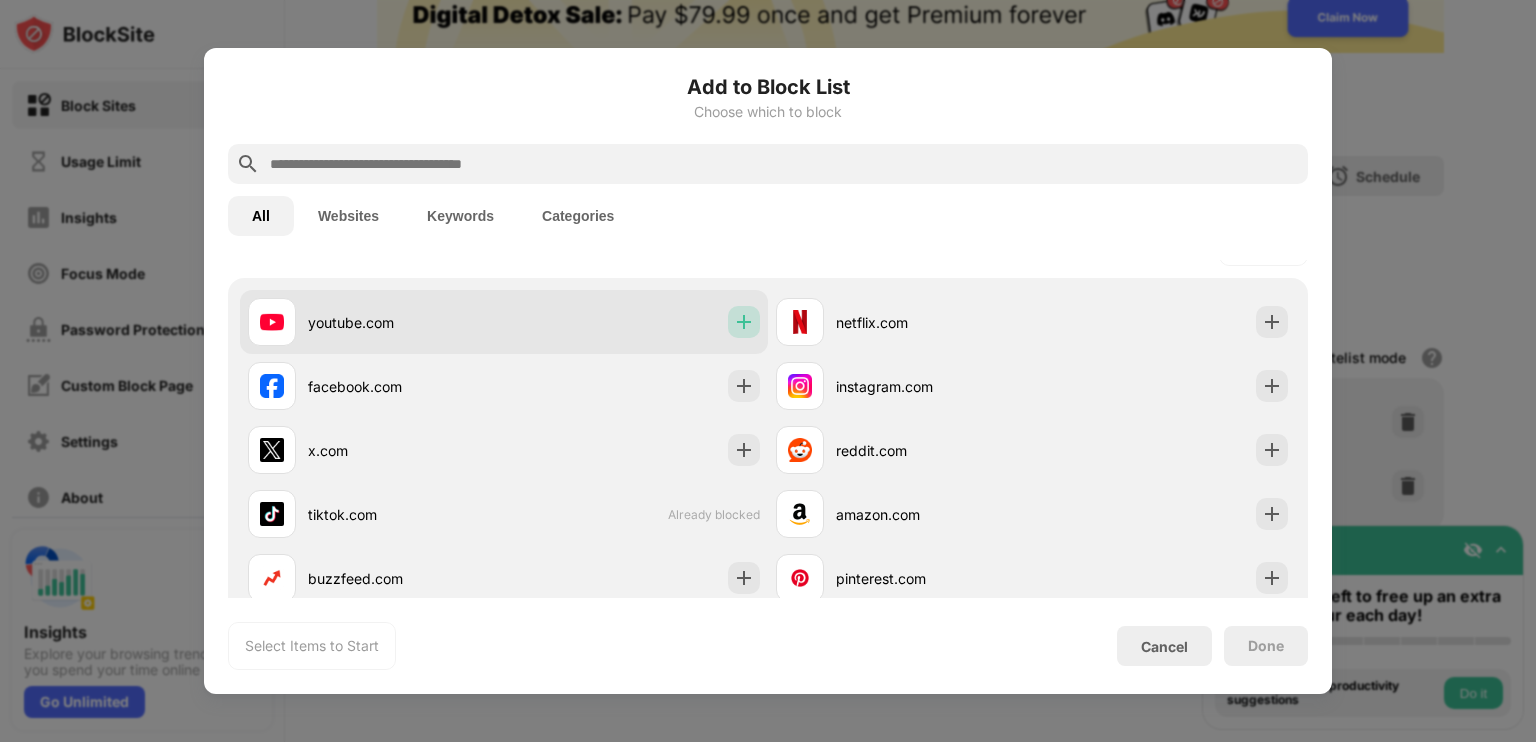 click at bounding box center [744, 322] 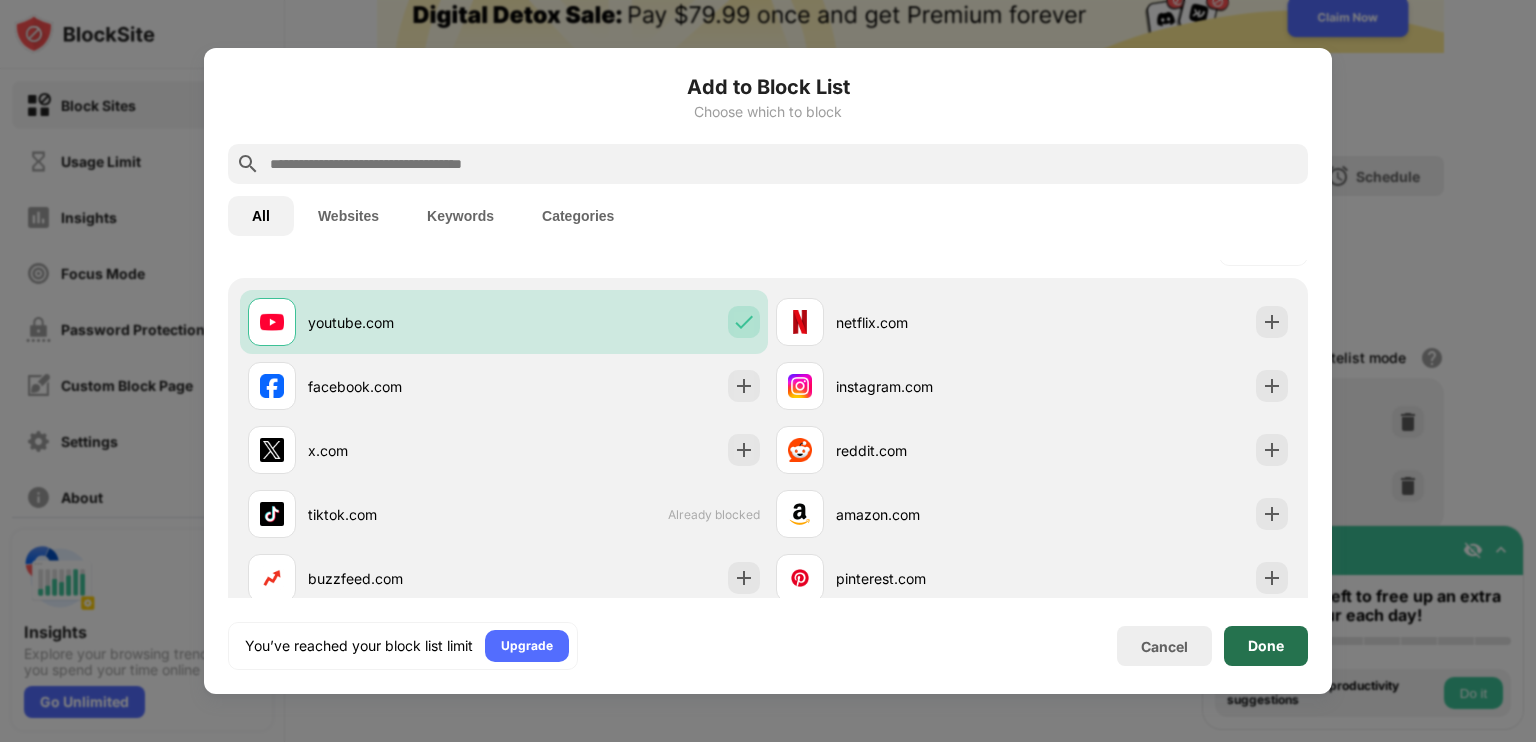 click on "Done" at bounding box center [1266, 646] 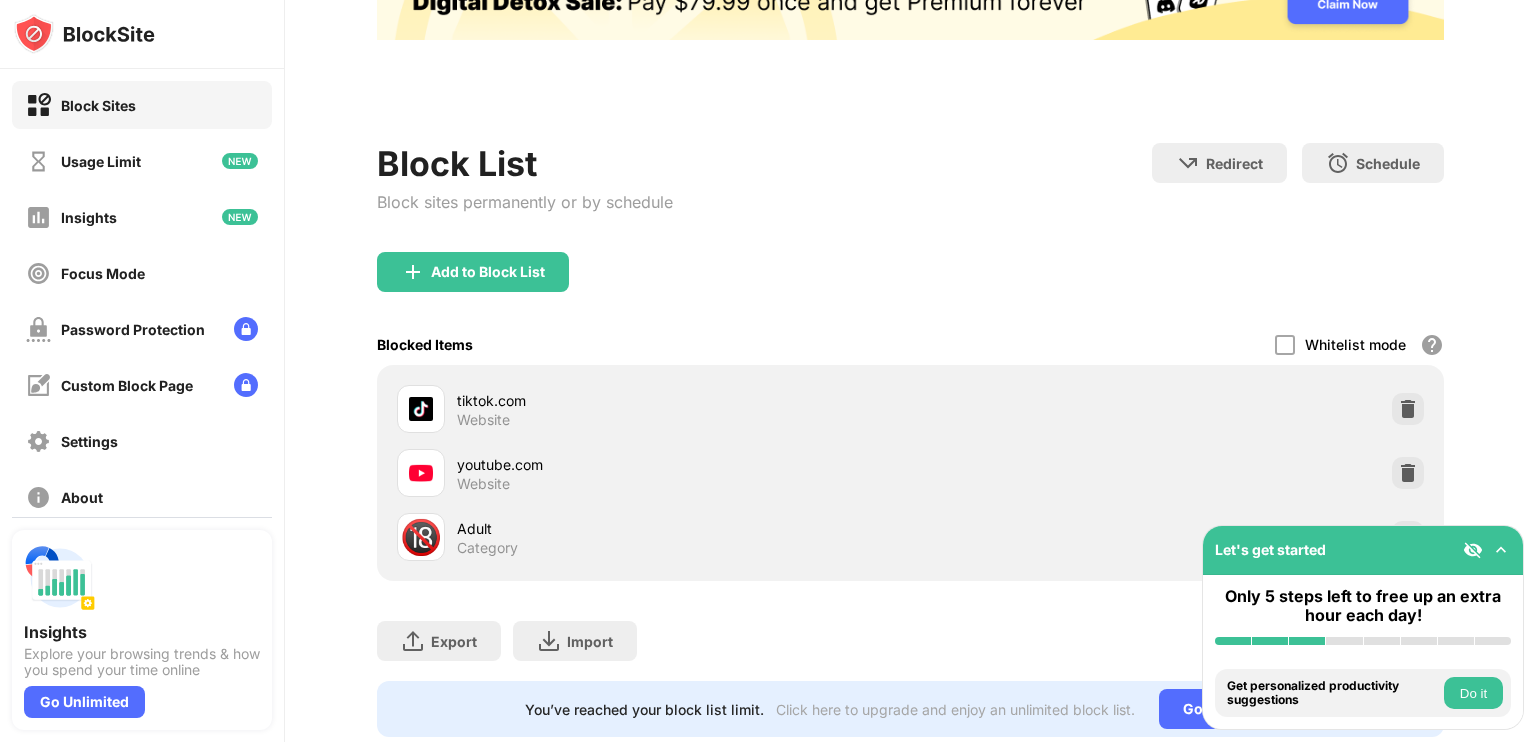 scroll, scrollTop: 220, scrollLeft: 0, axis: vertical 